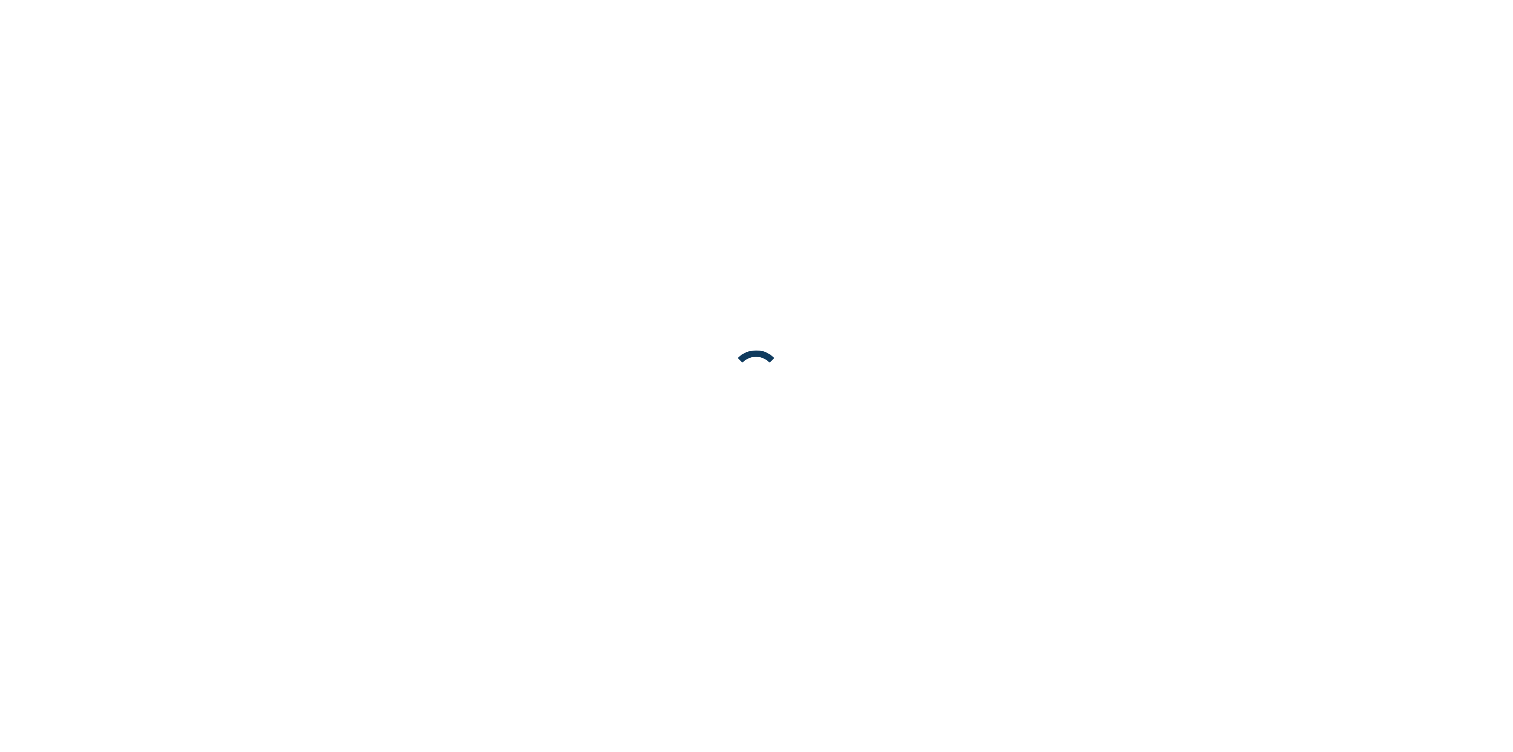 scroll, scrollTop: 0, scrollLeft: 0, axis: both 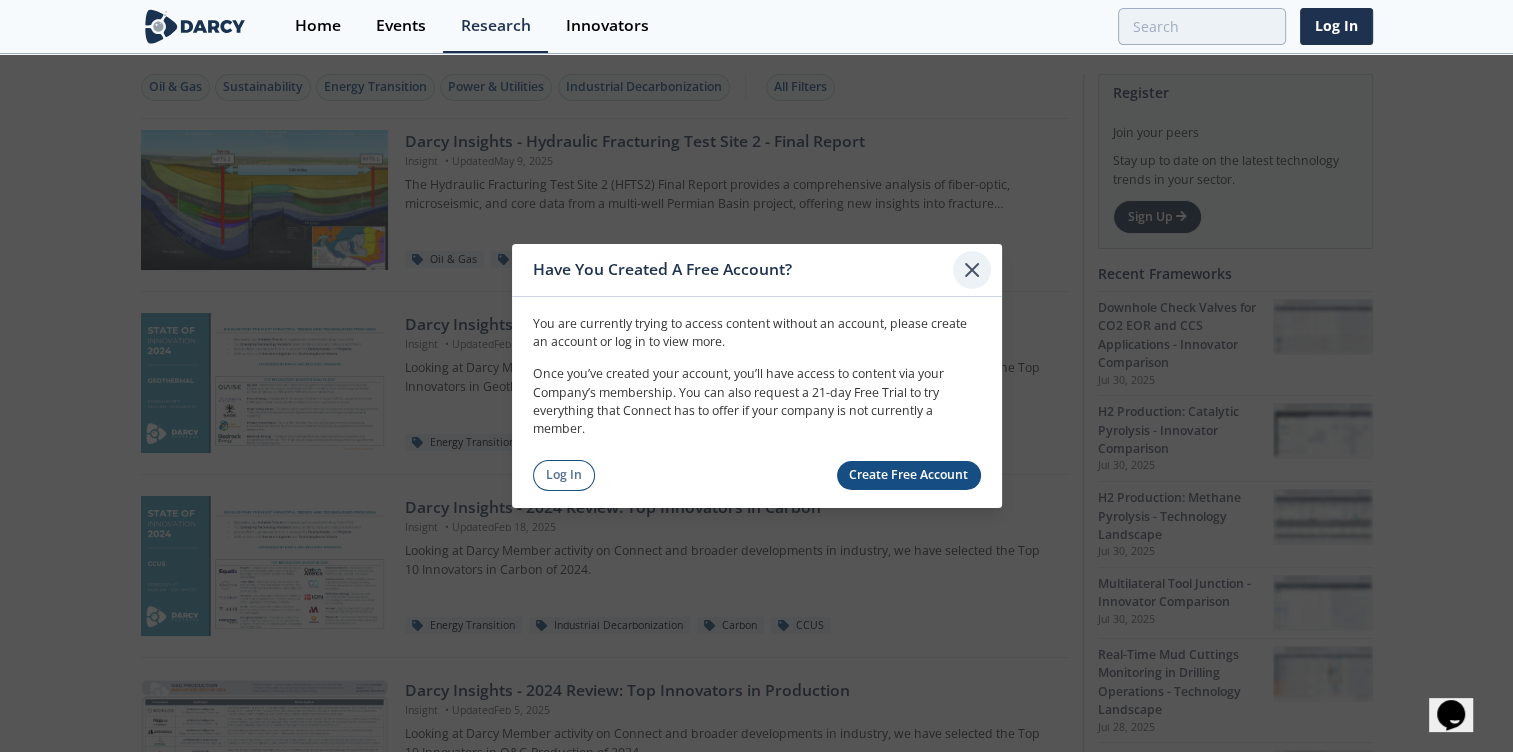click 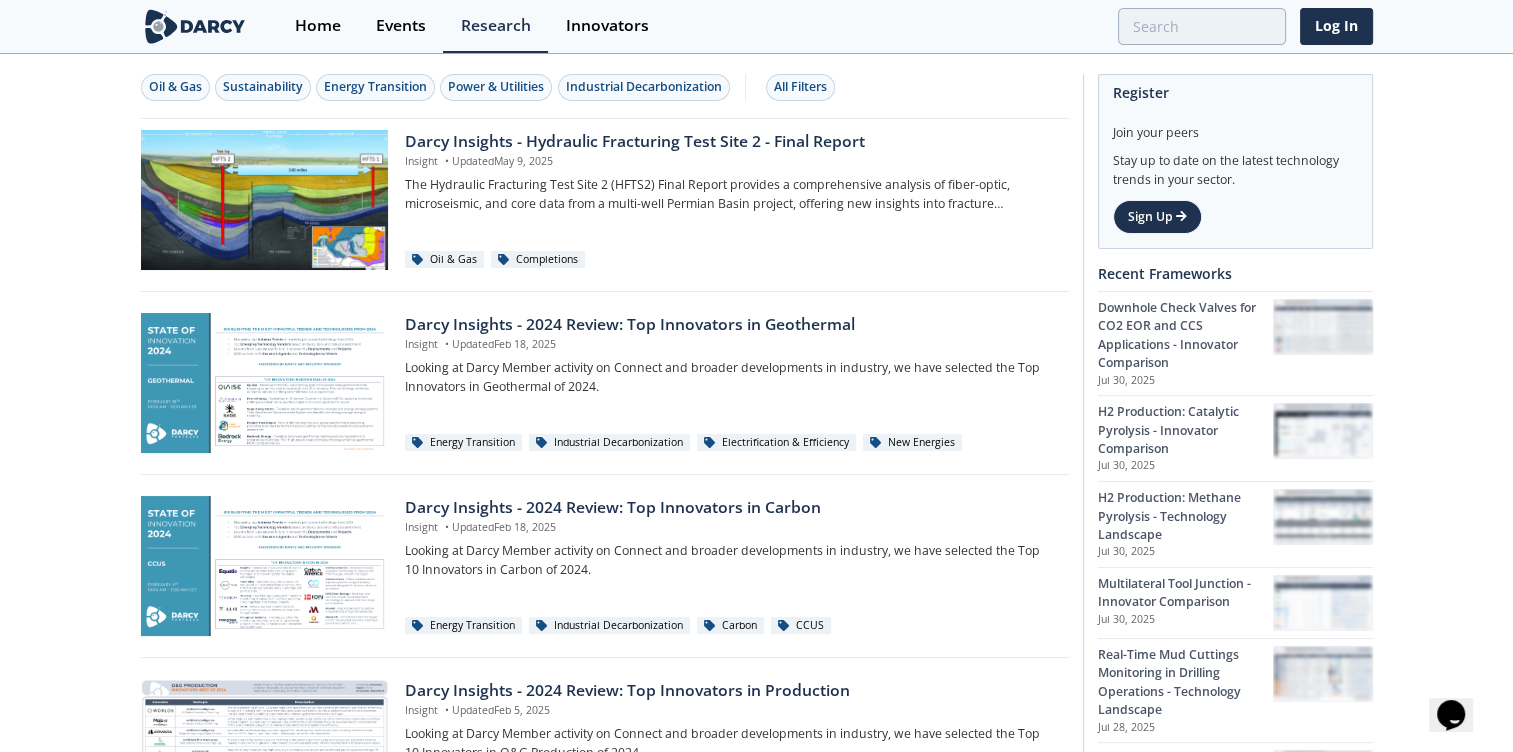 click on "[MONTH] [DAY], [YEAR]" at bounding box center [605, 205] 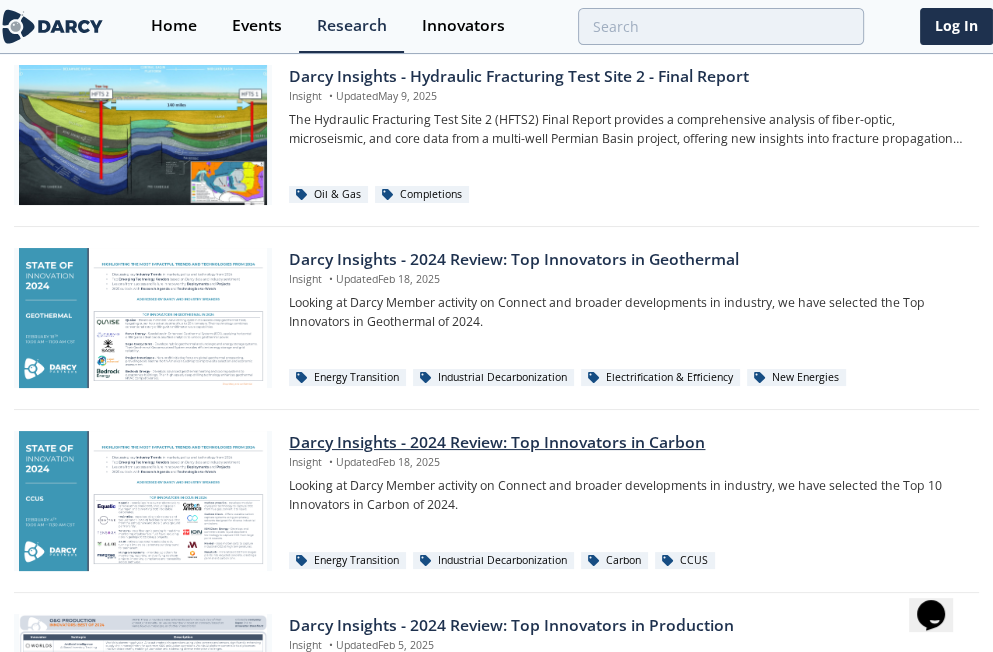 scroll, scrollTop: 100, scrollLeft: 0, axis: vertical 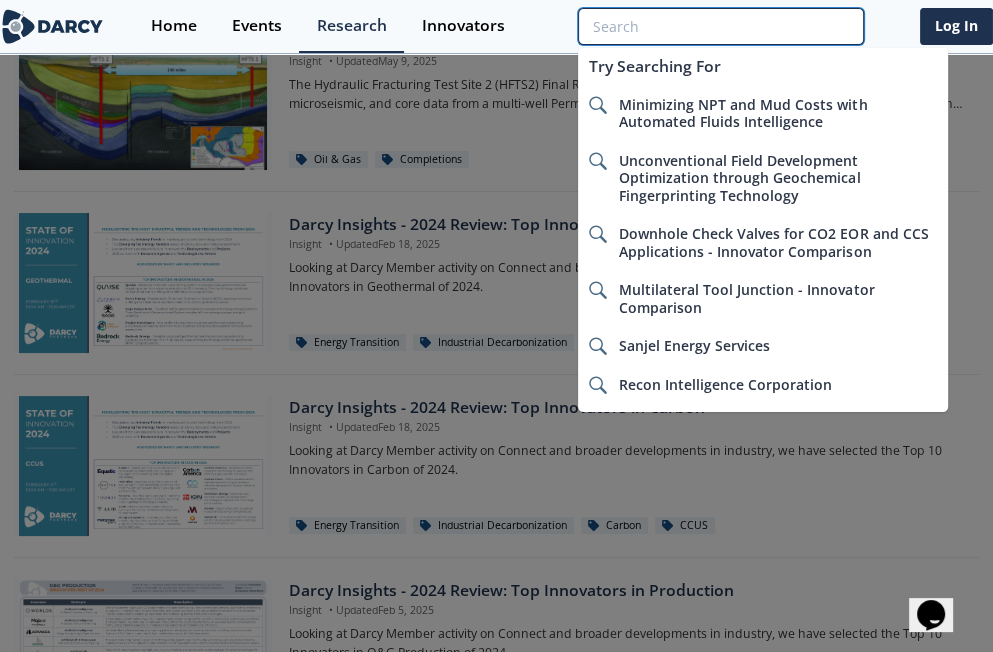 click at bounding box center (721, 26) 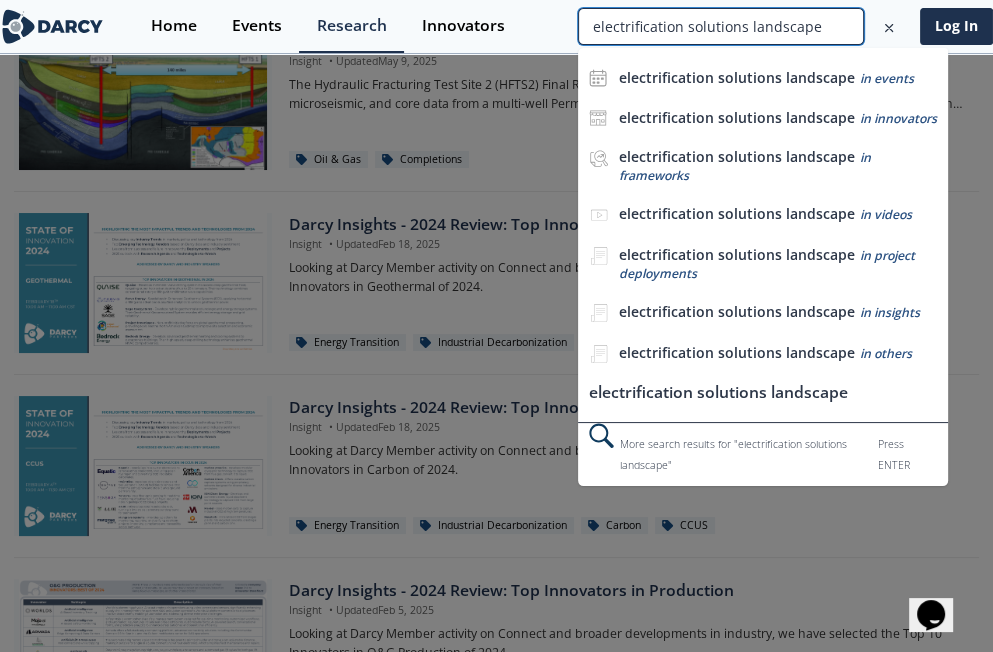 type 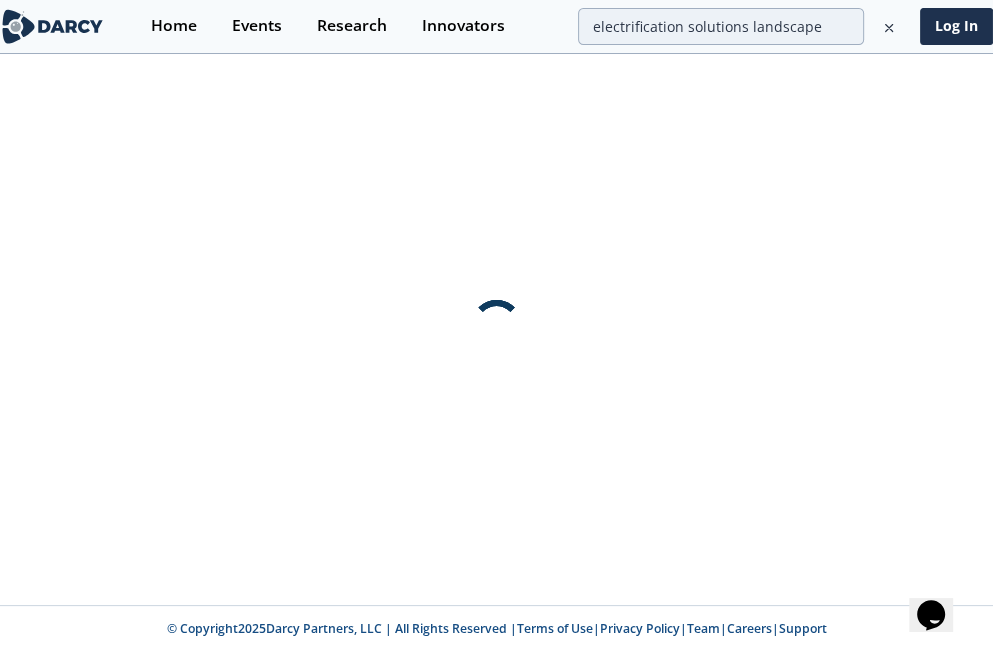 scroll, scrollTop: 0, scrollLeft: 0, axis: both 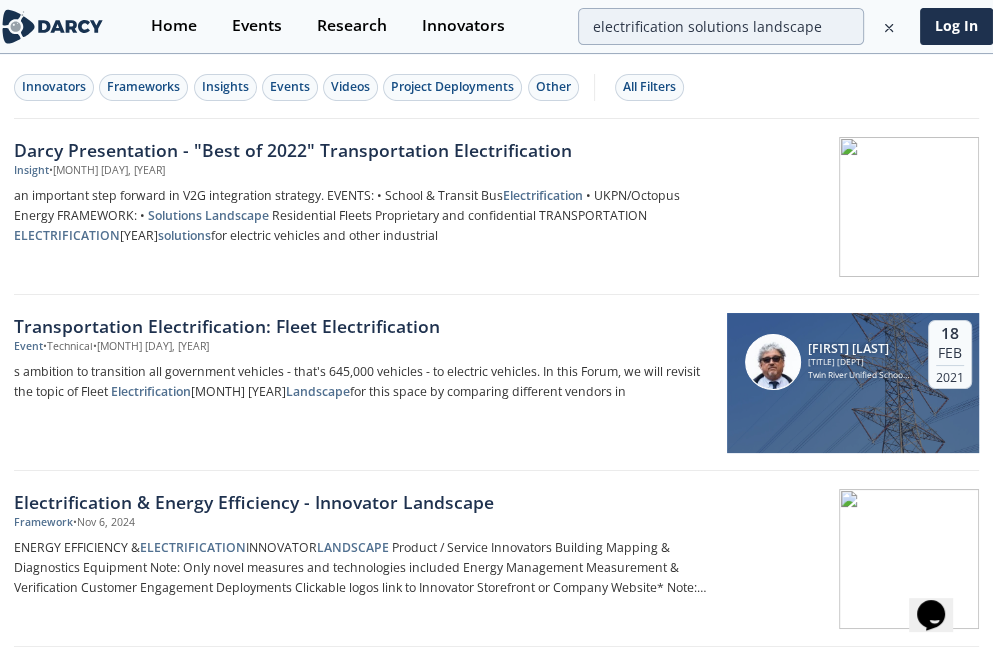type 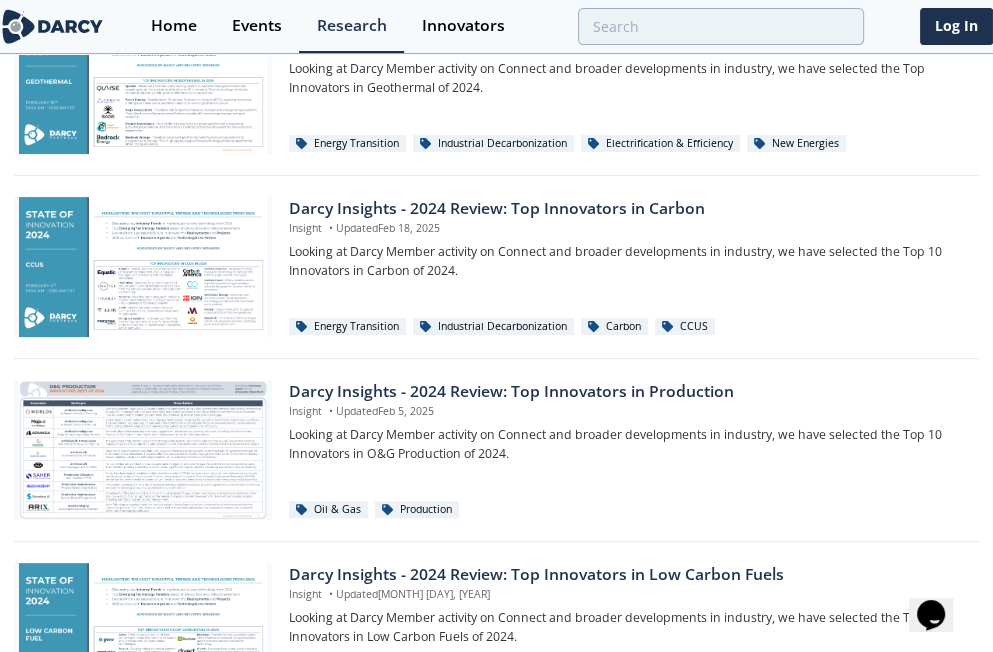 scroll, scrollTop: 300, scrollLeft: 0, axis: vertical 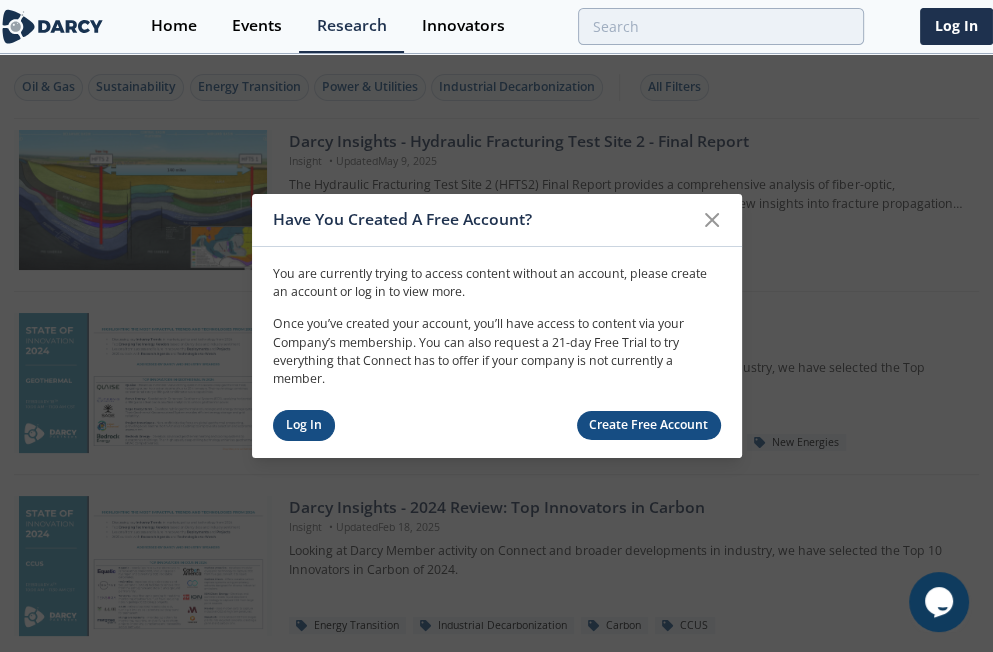 click on "Log In" at bounding box center [304, 425] 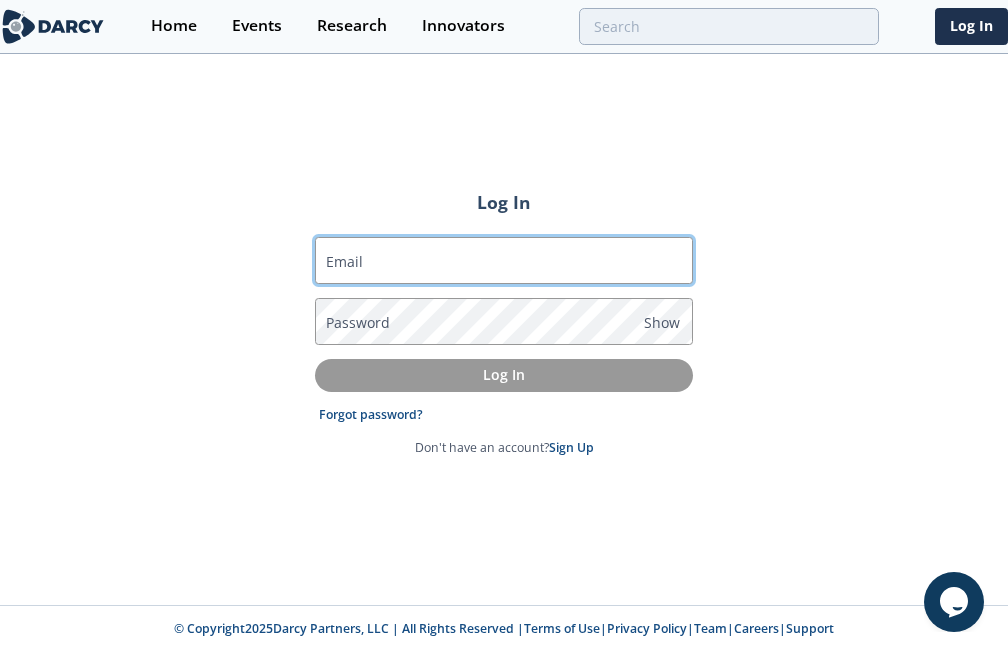 click on "Email" at bounding box center [504, 261] 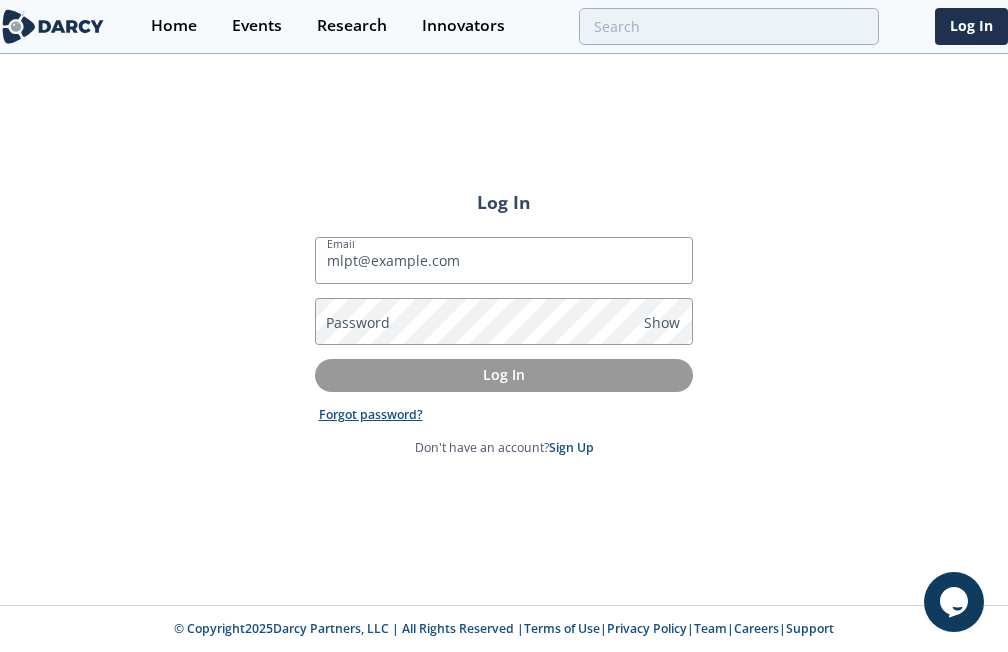 type on "mlpt@pge.com" 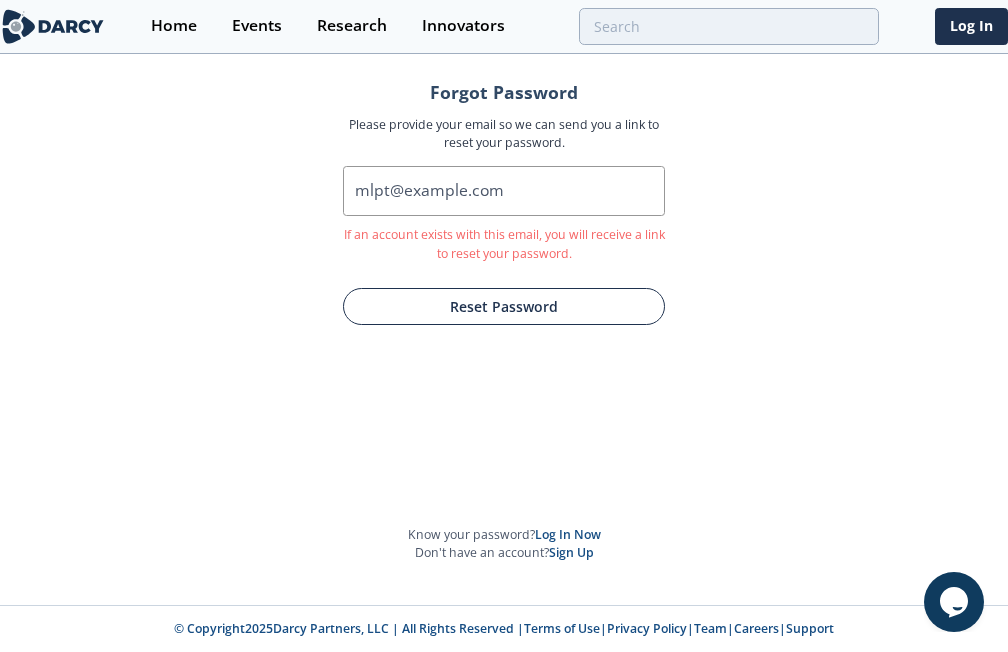 click on "Reset Password" at bounding box center [504, 306] 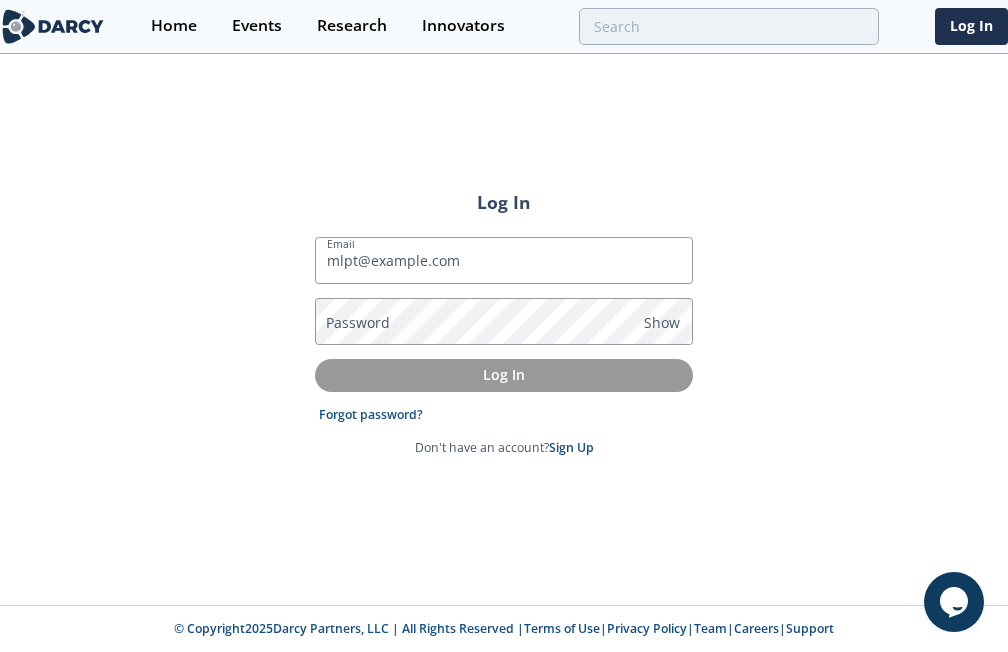 type on "mlpt@pge.com" 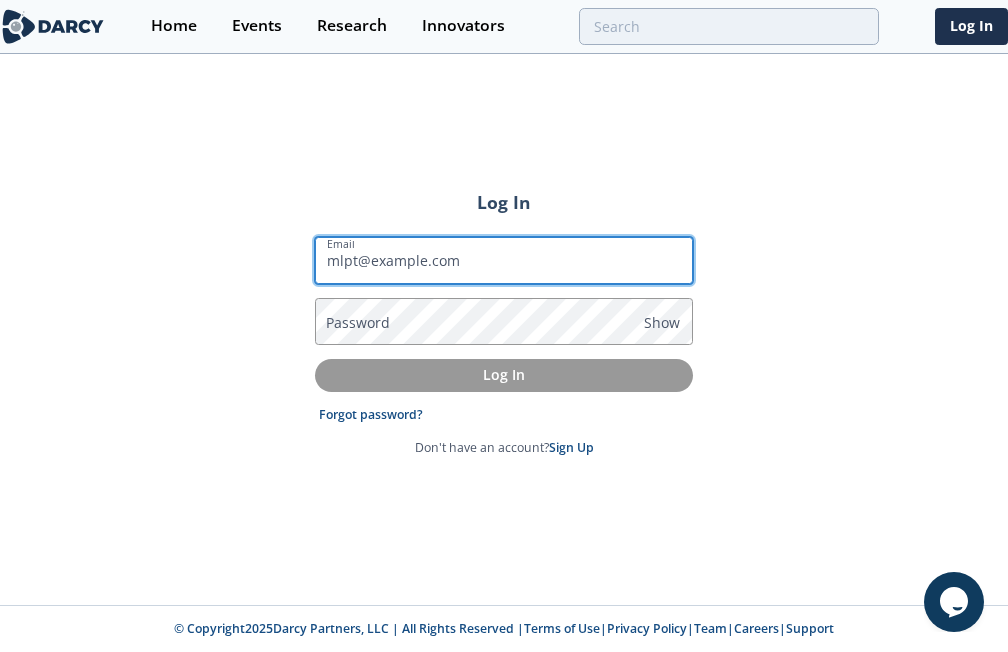 click on "mlpt@pge.com" at bounding box center (504, 261) 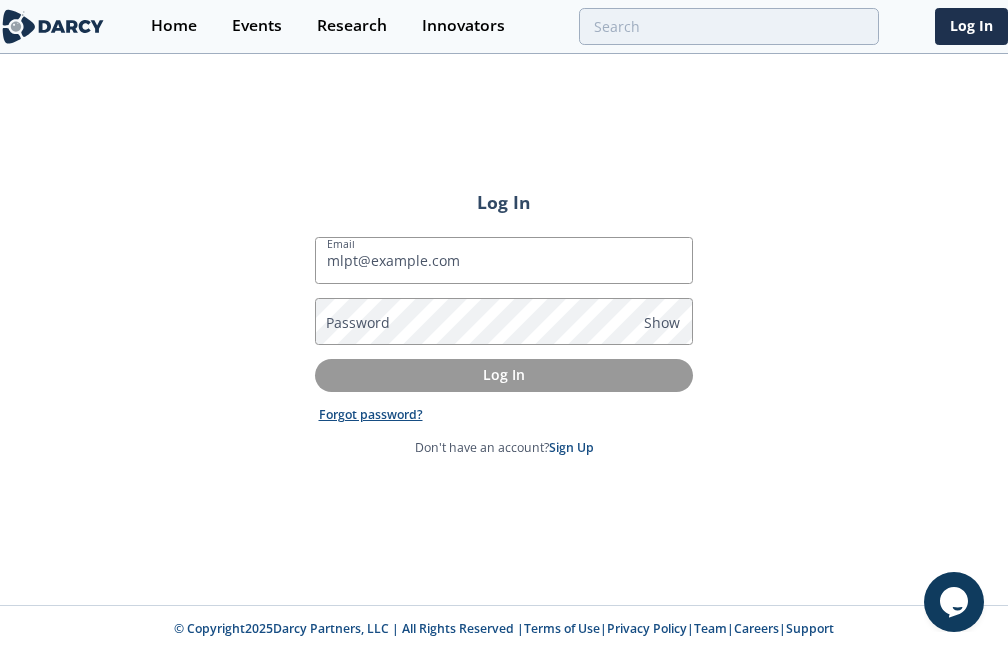 click on "Forgot password?" at bounding box center [371, 415] 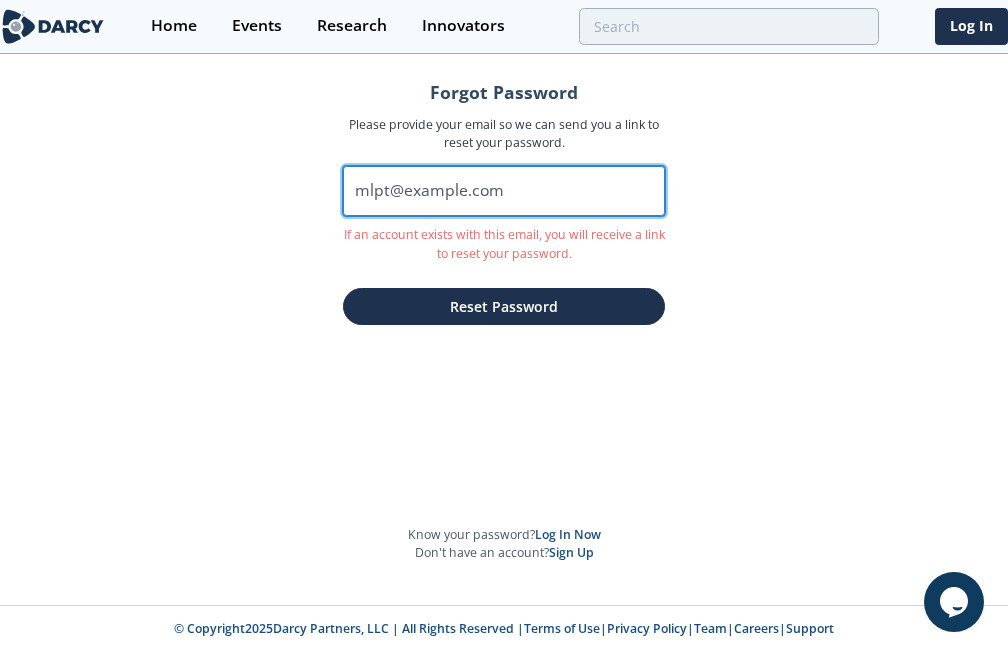 drag, startPoint x: 500, startPoint y: 201, endPoint x: 278, endPoint y: 189, distance: 222.32408 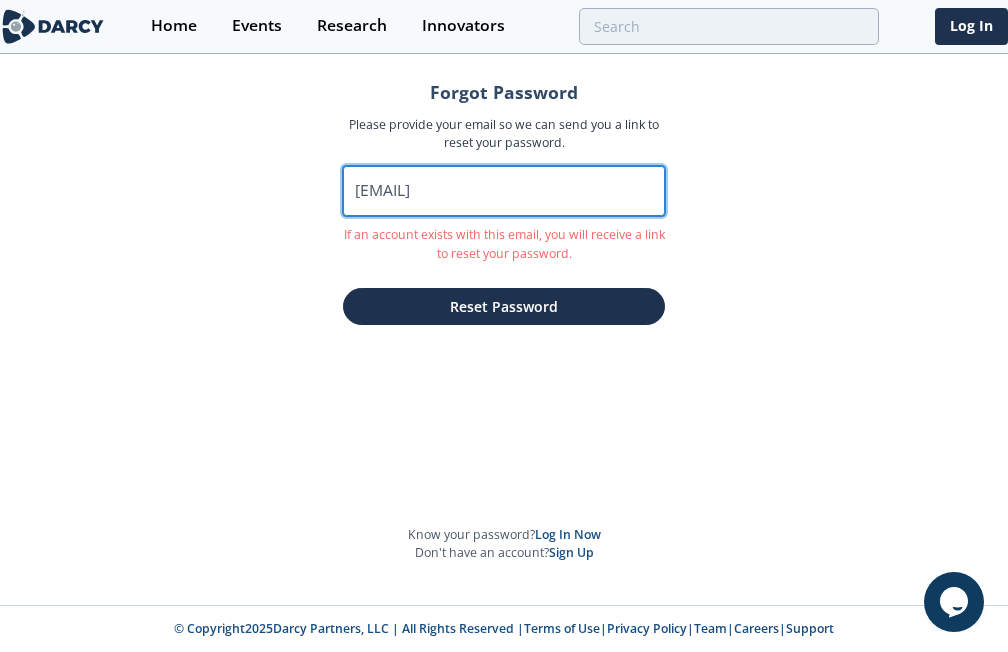 type on "monica.pinto@pge.com" 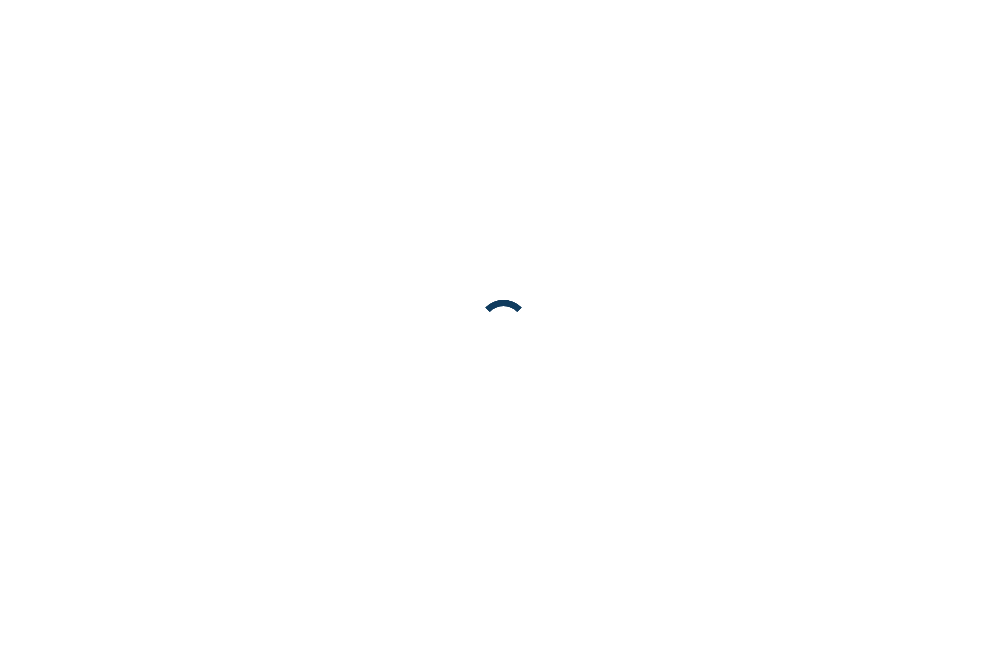 scroll, scrollTop: 0, scrollLeft: 0, axis: both 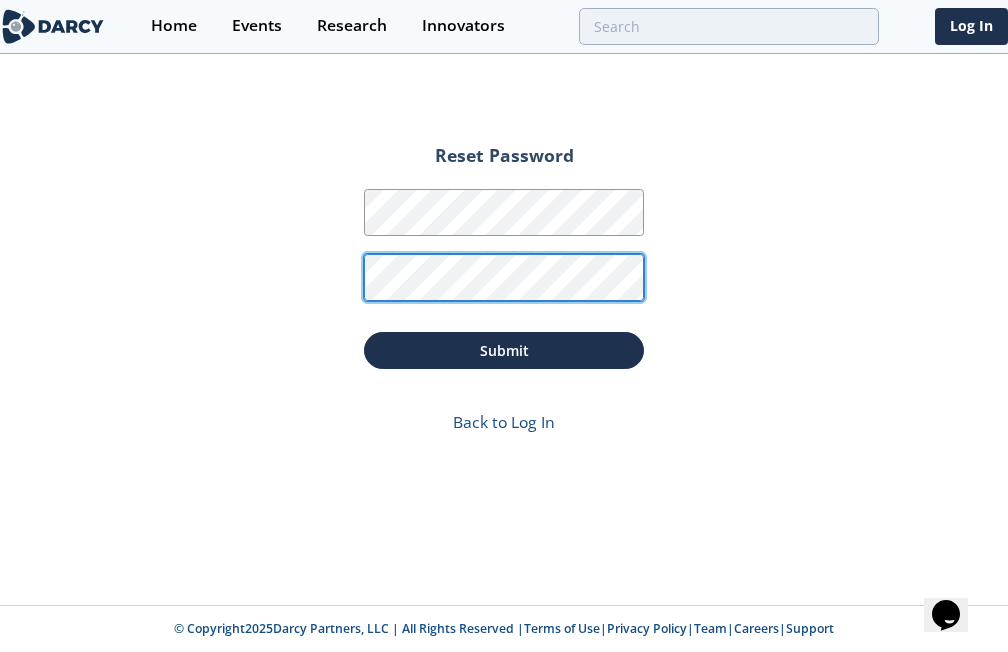 click on "Submit" at bounding box center [504, 350] 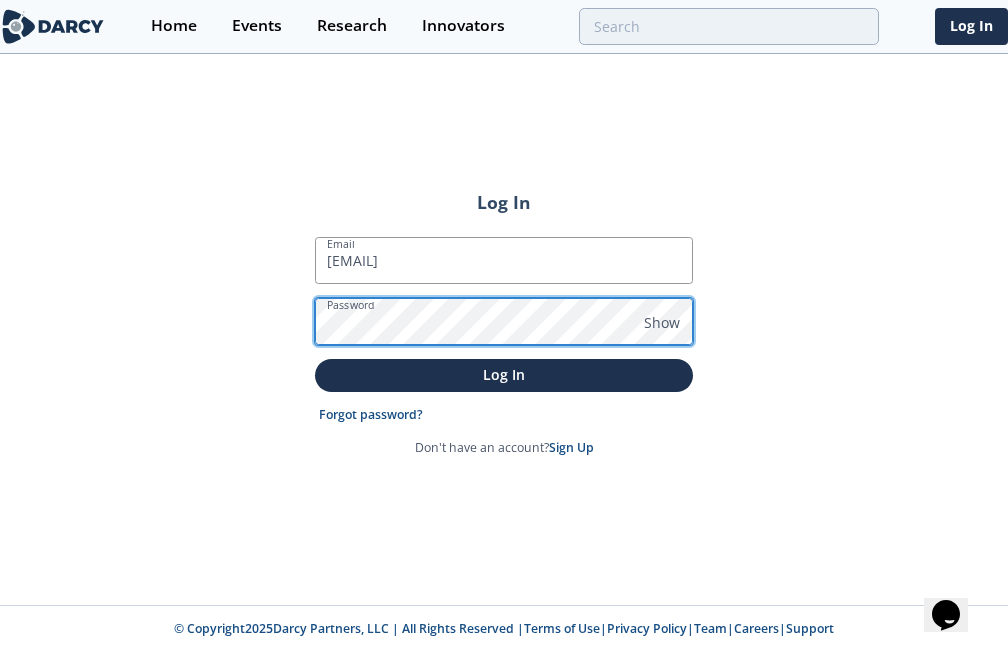 click on "Log In" at bounding box center (504, 375) 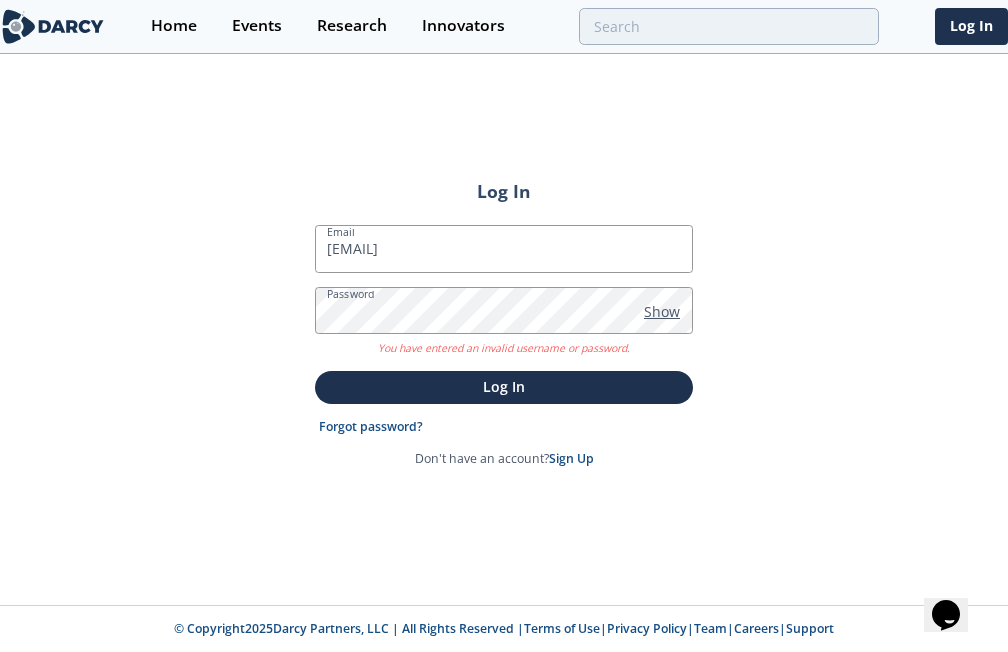 click on "Show" at bounding box center (662, 311) 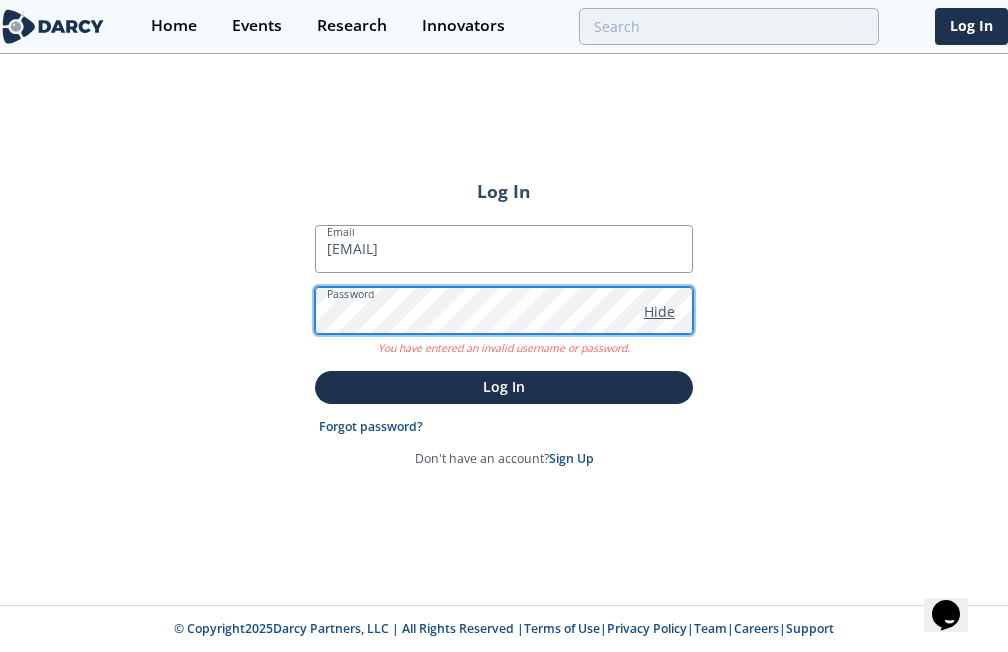 click on "Log In" at bounding box center (504, 387) 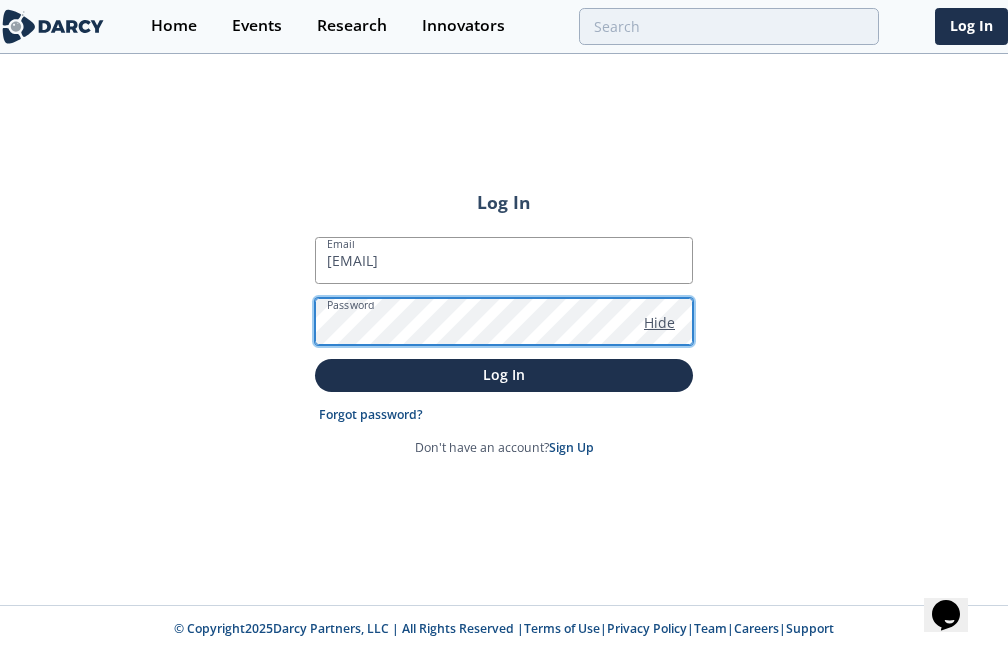click on "Log In" at bounding box center (504, 375) 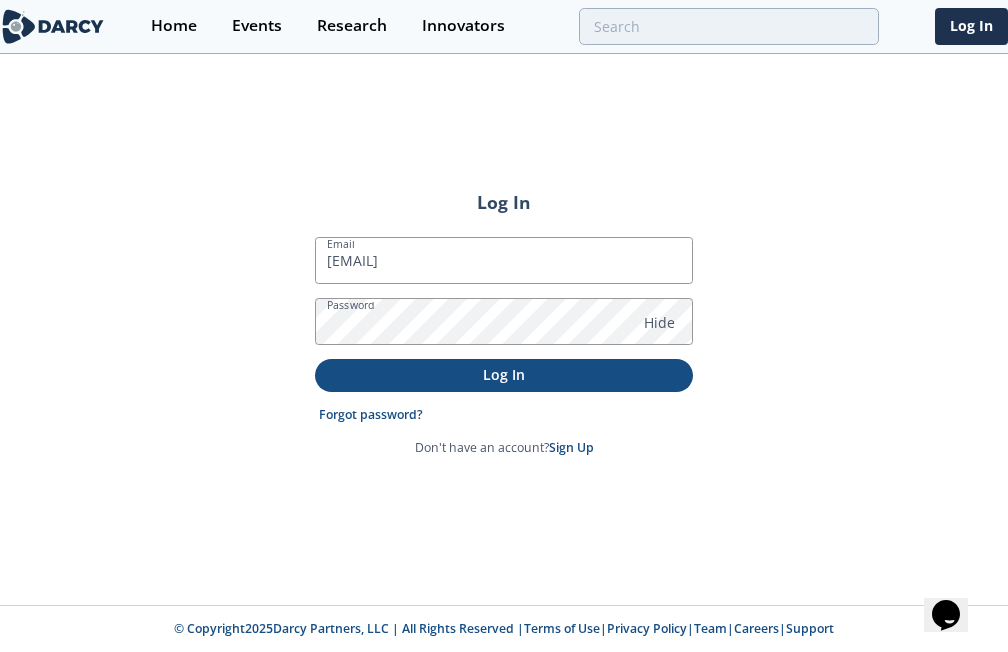 click on "Log In" at bounding box center [504, 374] 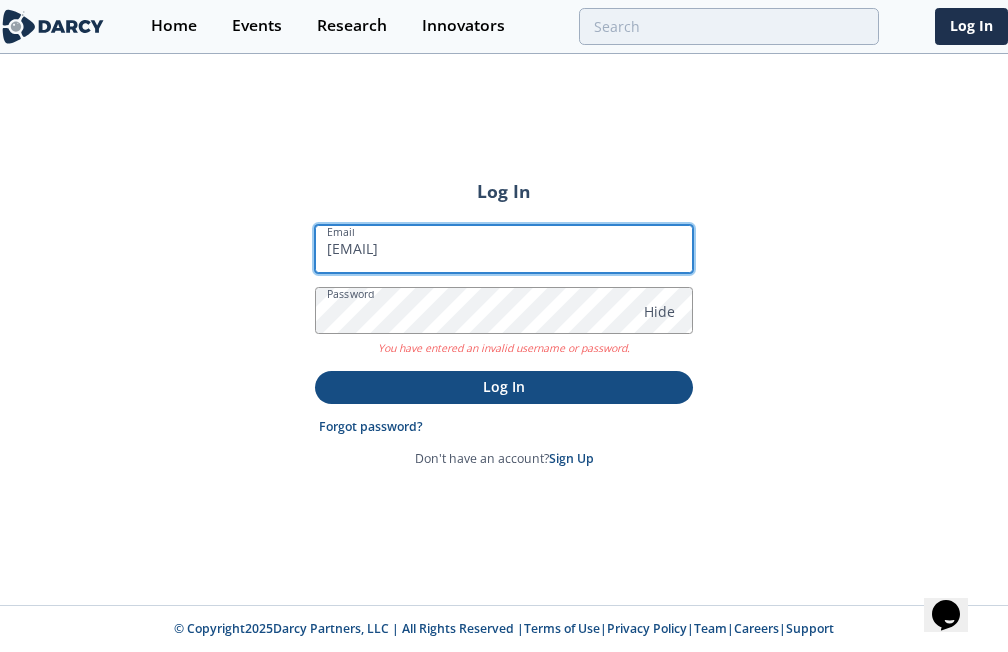 drag, startPoint x: 428, startPoint y: 251, endPoint x: 311, endPoint y: 257, distance: 117.15375 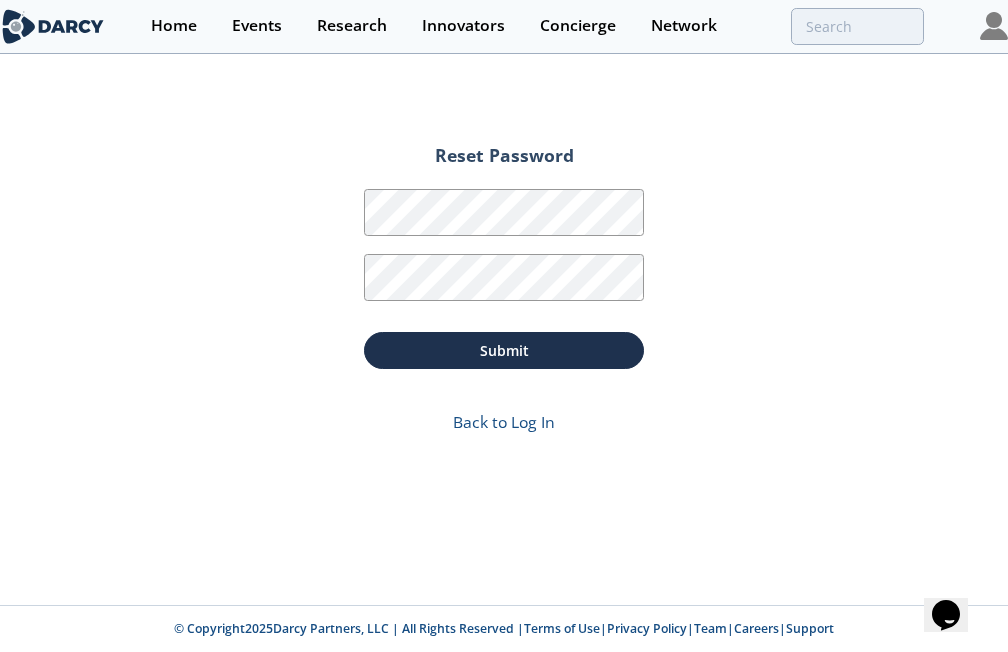 drag, startPoint x: 502, startPoint y: 379, endPoint x: 509, endPoint y: 357, distance: 23.086792 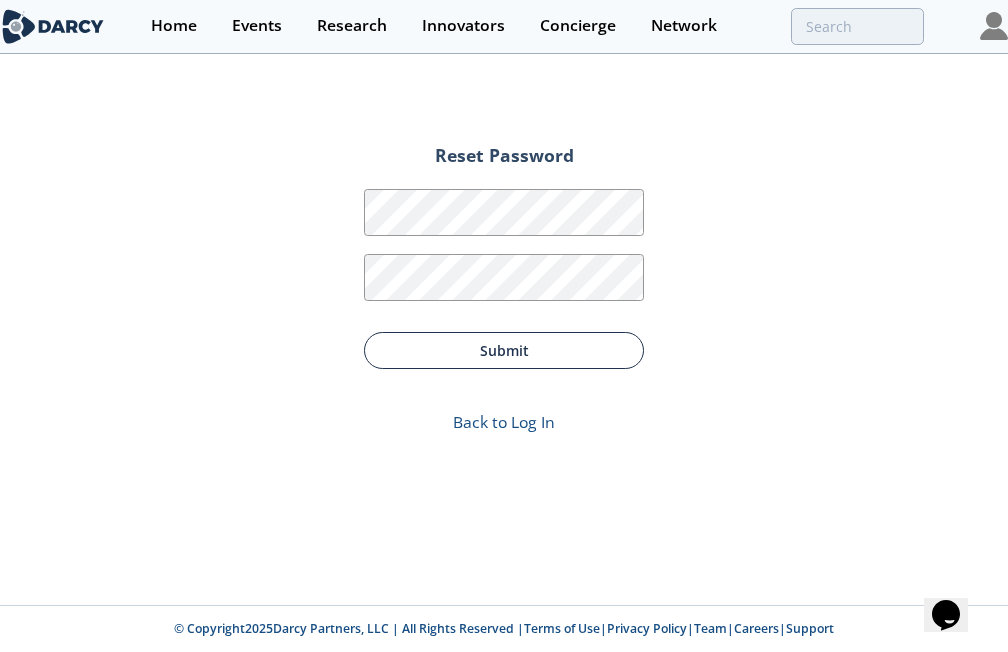 click on "Submit" at bounding box center (504, 350) 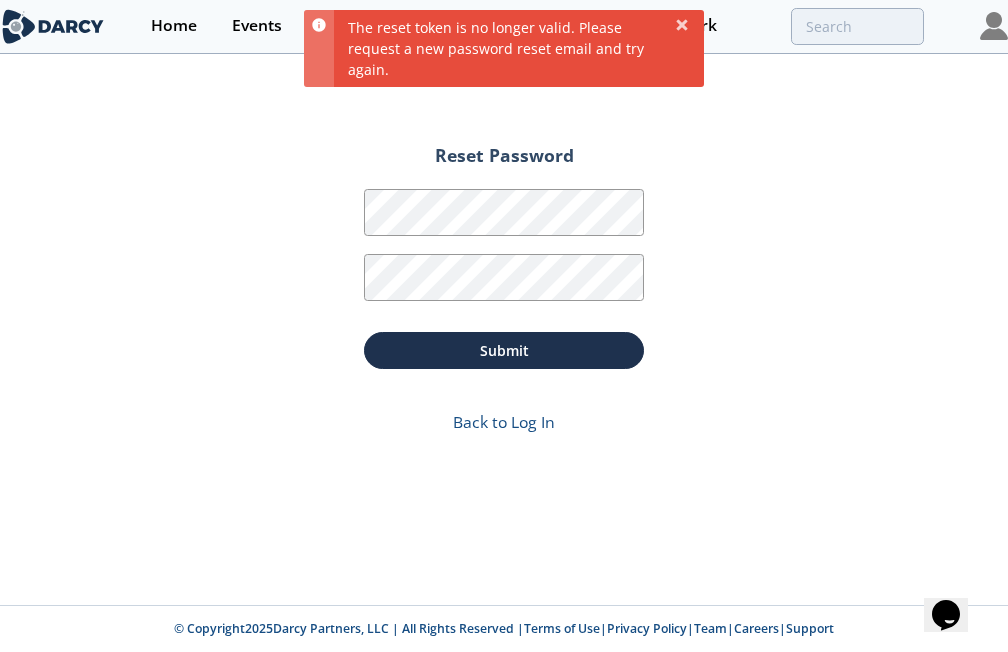 click on "Reset Password
Password
Password Confirmation
Submit
Back to Log In" at bounding box center (504, 294) 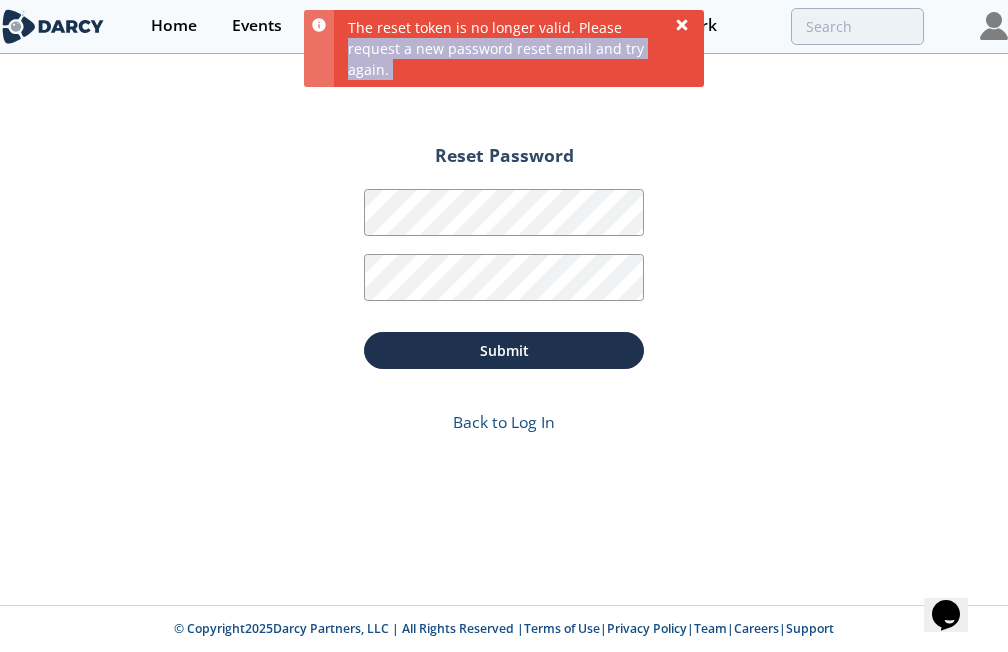 click on "The reset token is no longer valid. Please request a new password reset email and try again." at bounding box center (519, 48) 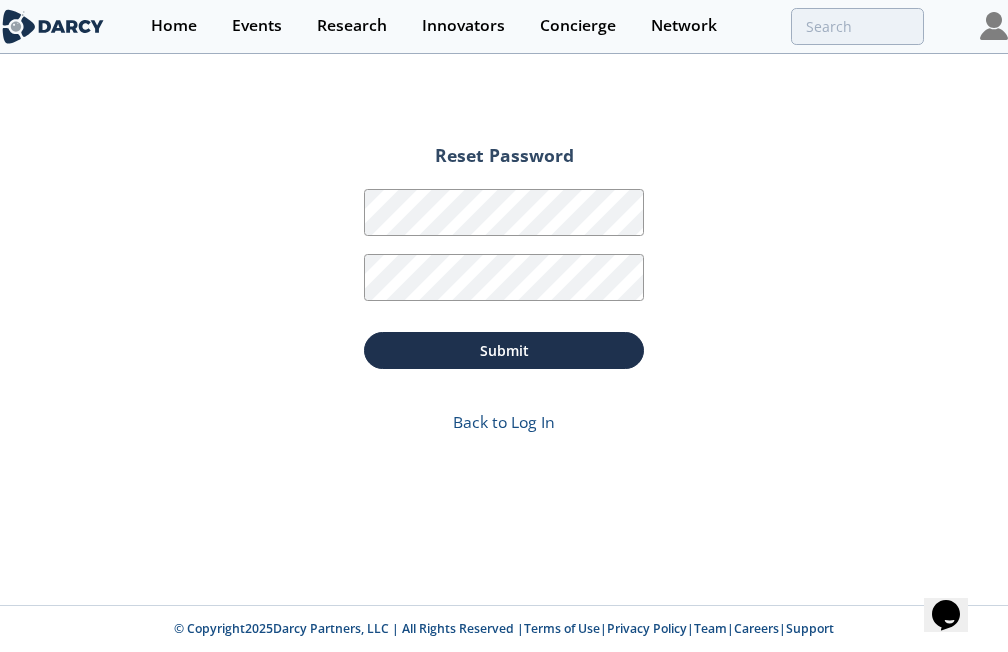 click on "Reset Password
Password
Password Confirmation
Submit
Back to Log In" at bounding box center [504, 294] 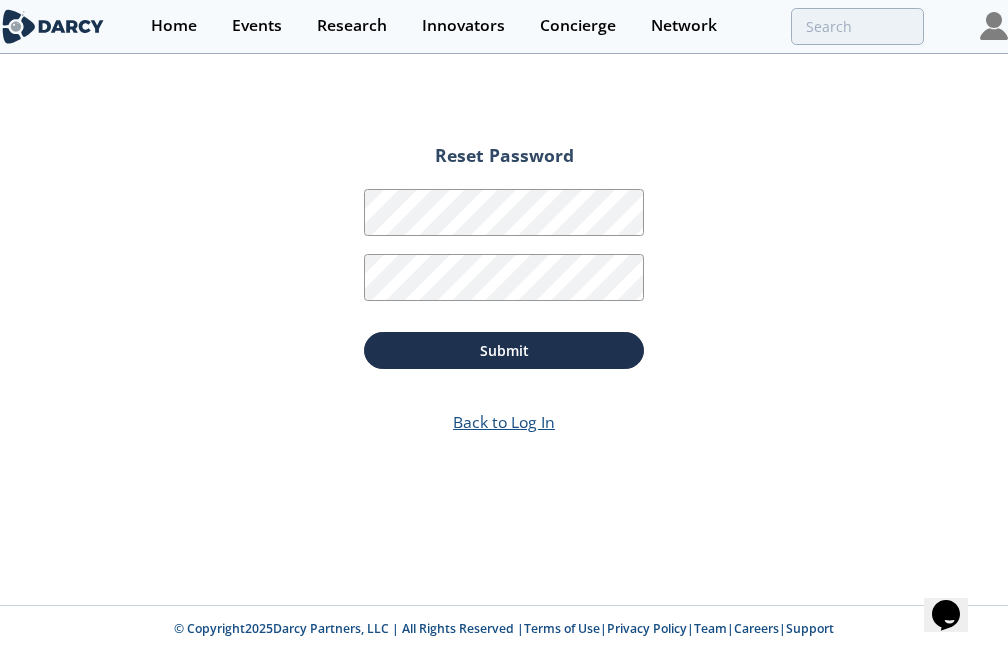 click on "Back to Log In" at bounding box center (504, 422) 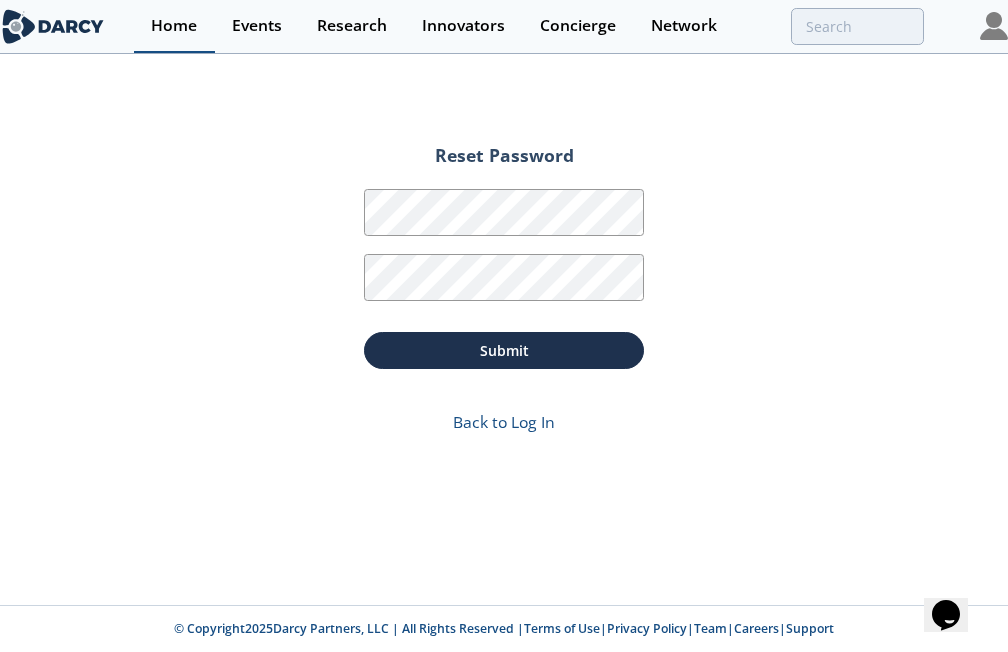 click on "Home" at bounding box center [174, 26] 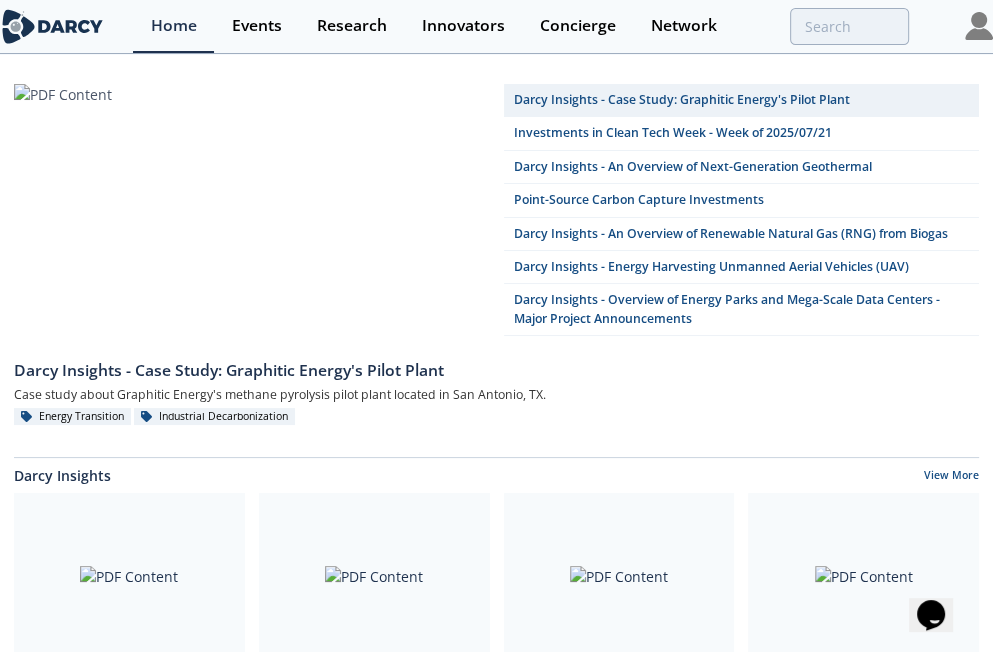 click at bounding box center (979, 26) 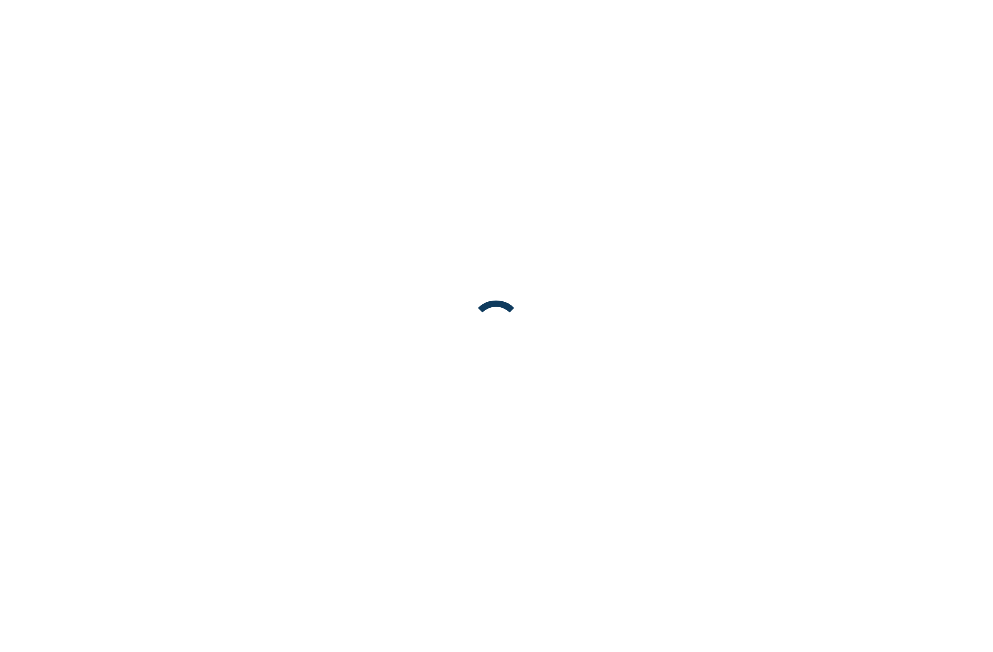 scroll, scrollTop: 0, scrollLeft: 0, axis: both 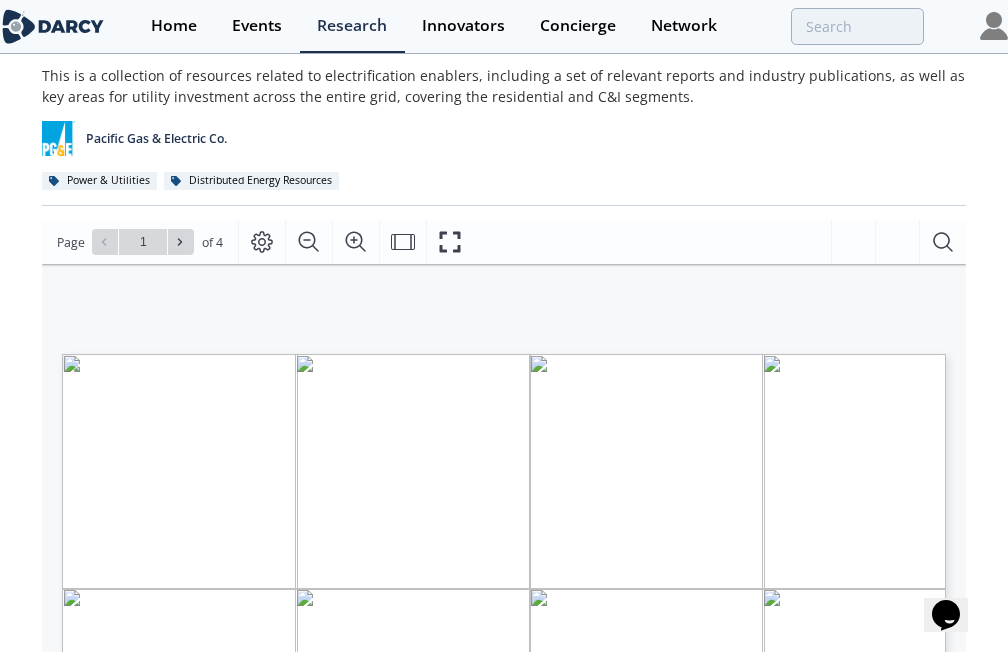 type on "2" 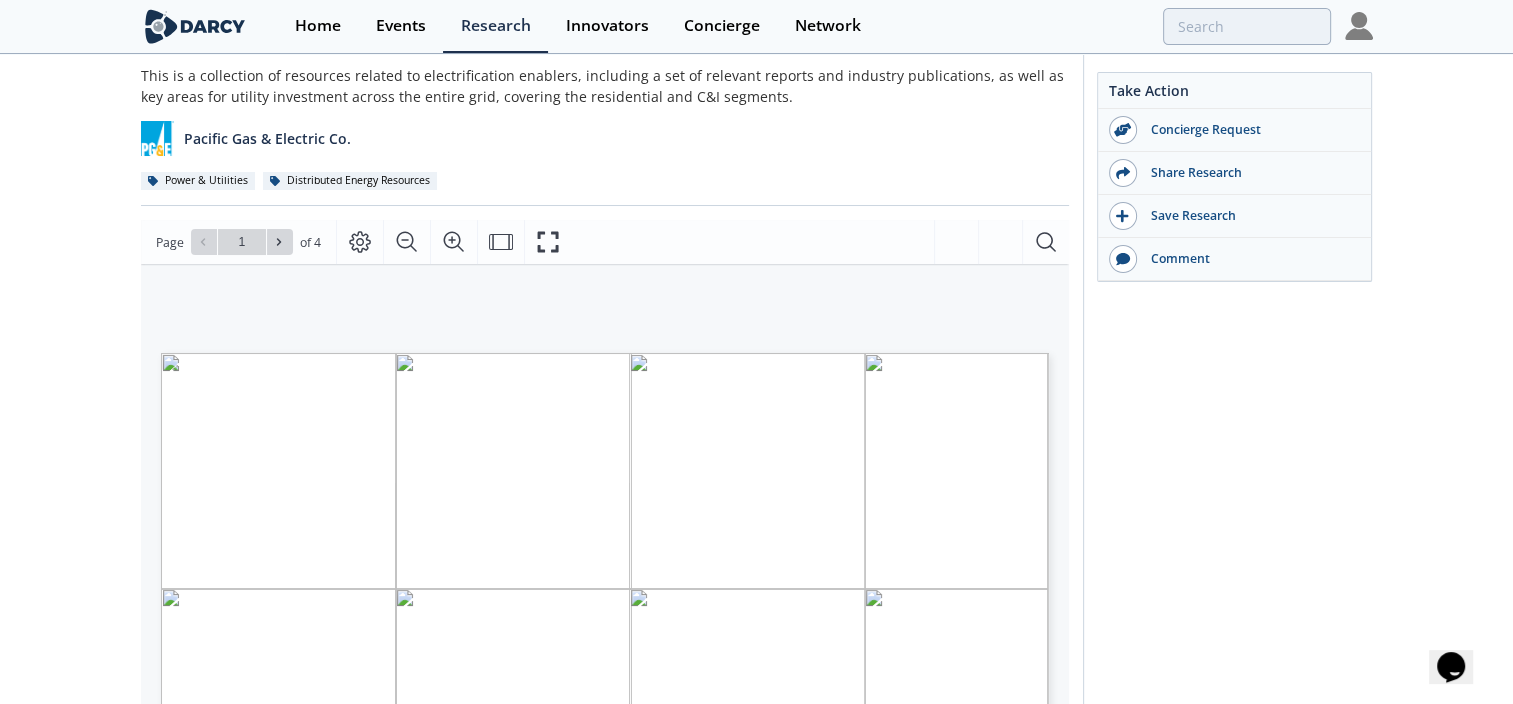 drag, startPoint x: 1213, startPoint y: 530, endPoint x: 1244, endPoint y: 445, distance: 90.47652 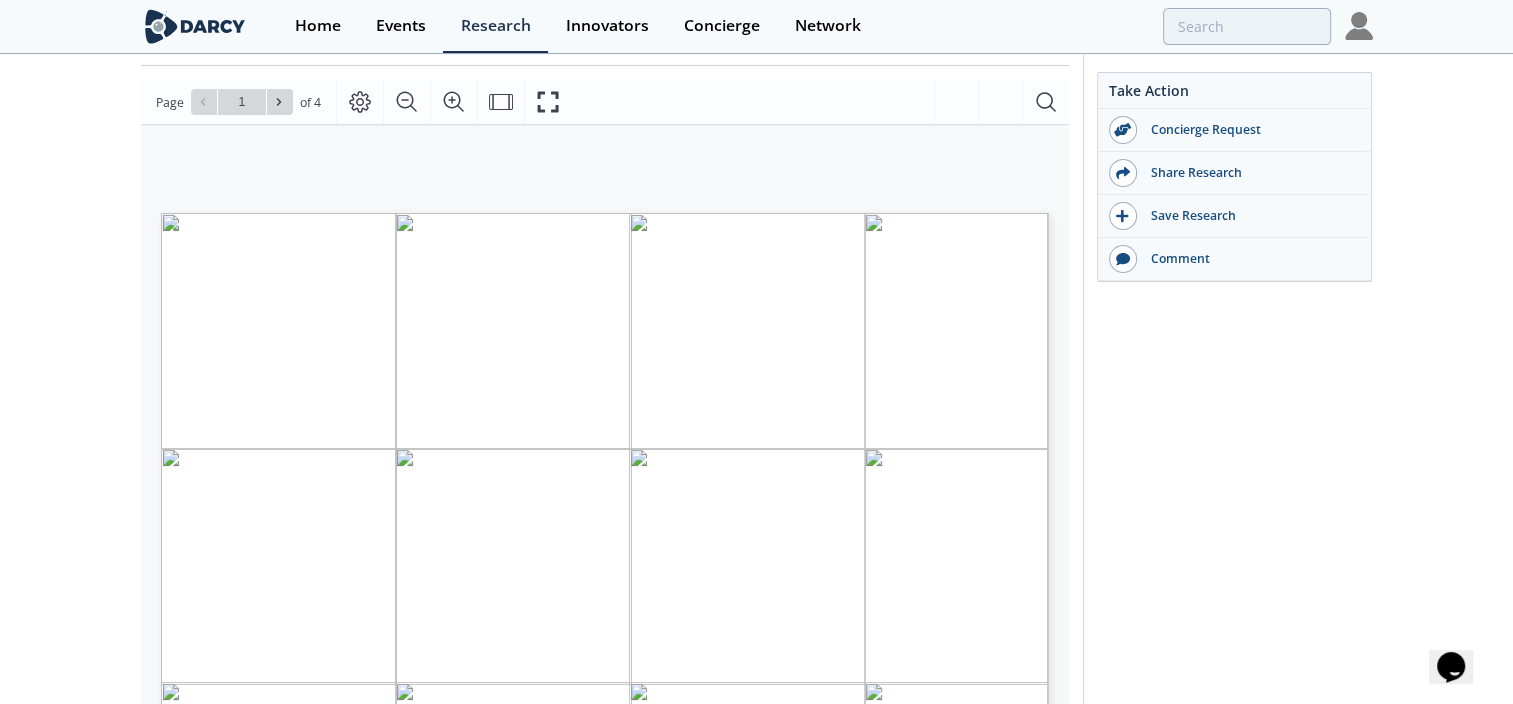 scroll, scrollTop: 200, scrollLeft: 0, axis: vertical 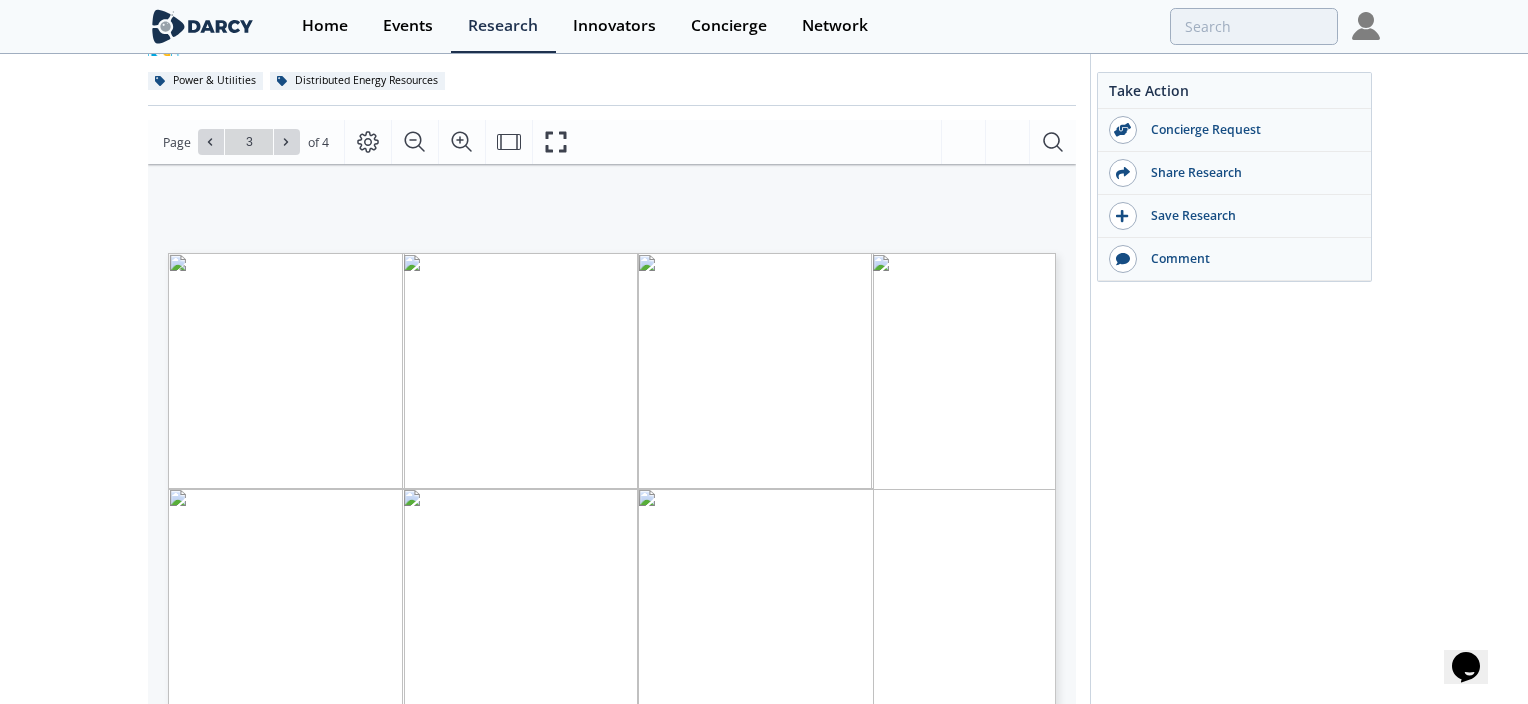 type on "4" 